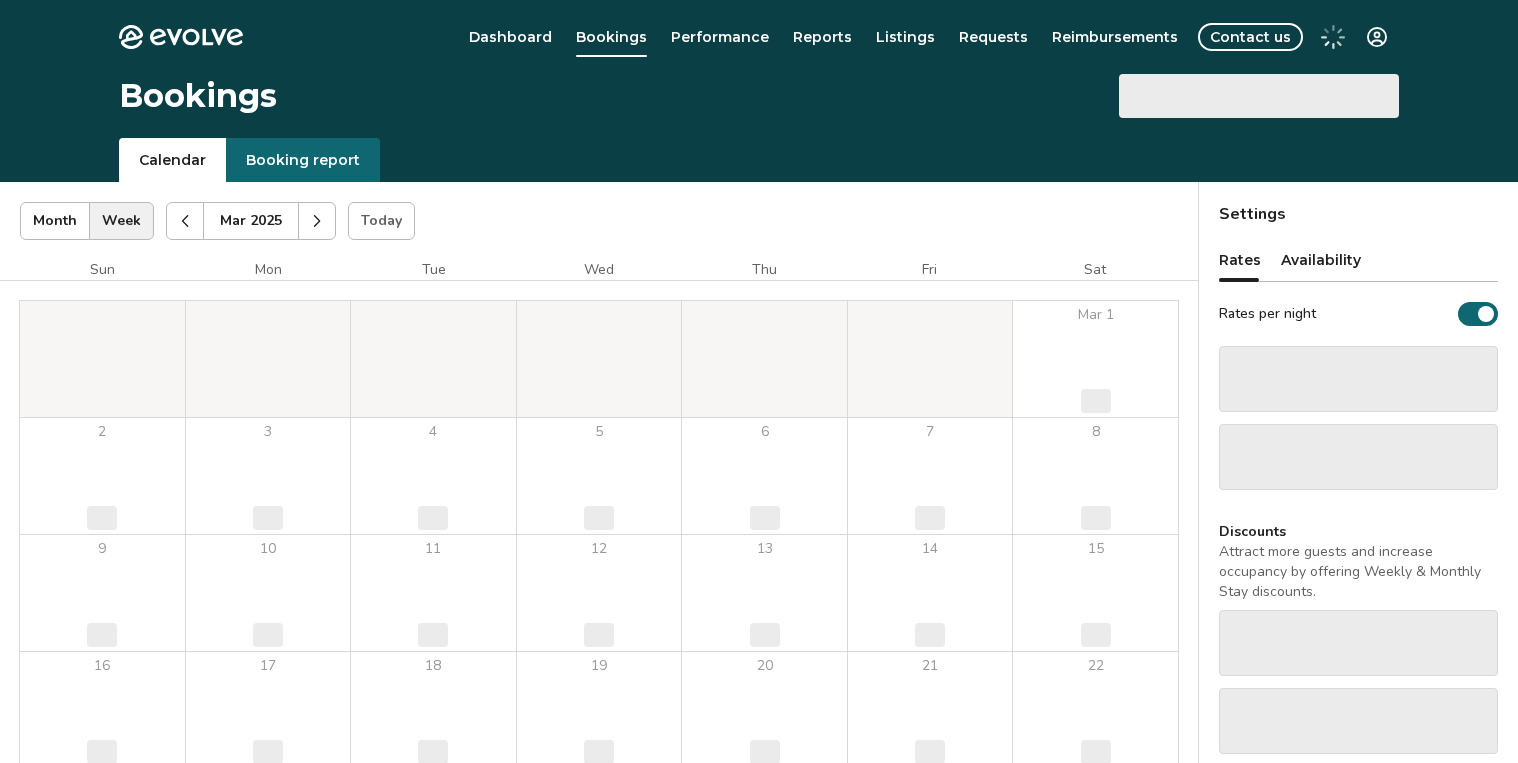 scroll, scrollTop: 0, scrollLeft: 0, axis: both 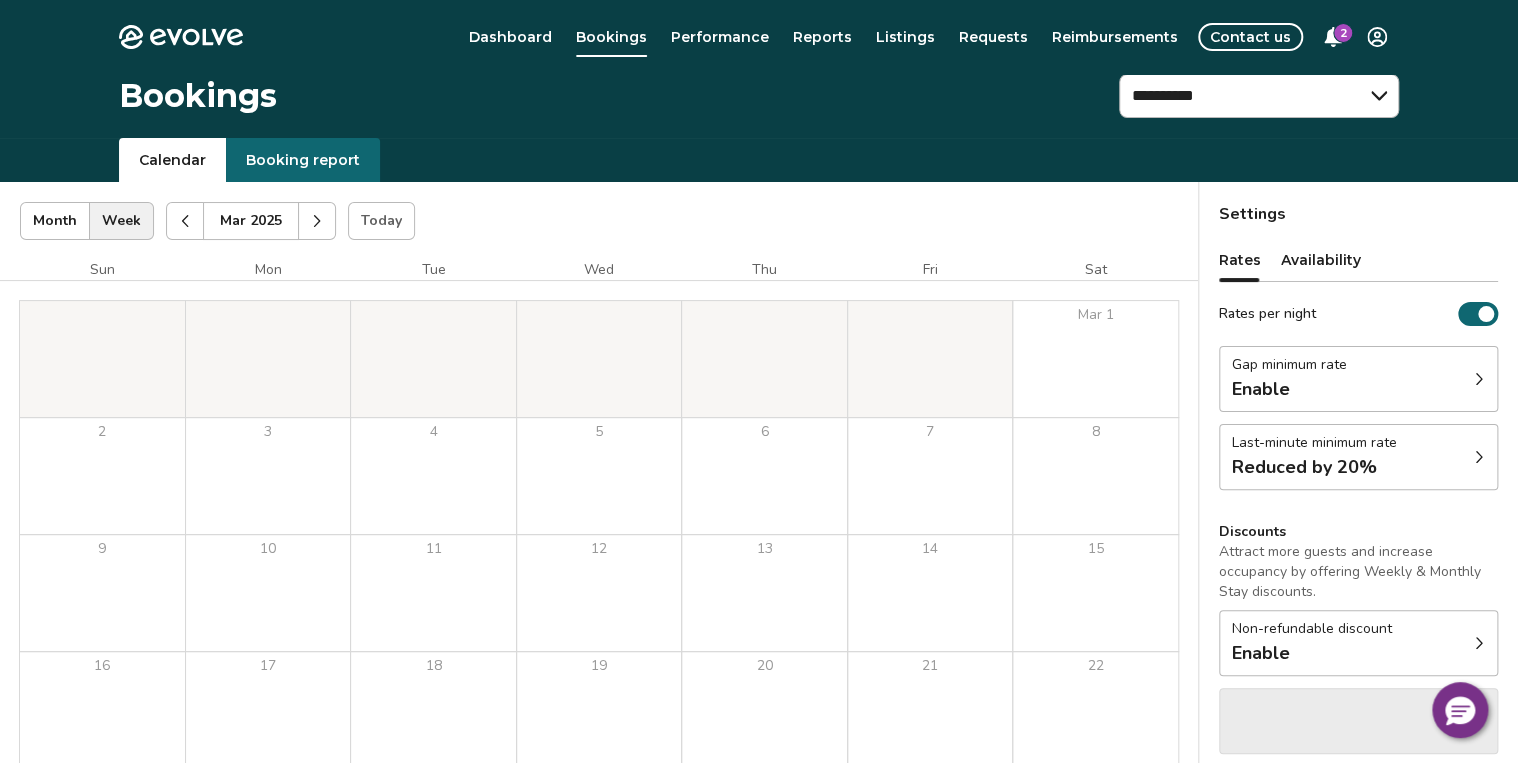 click on "2" at bounding box center [1343, 33] 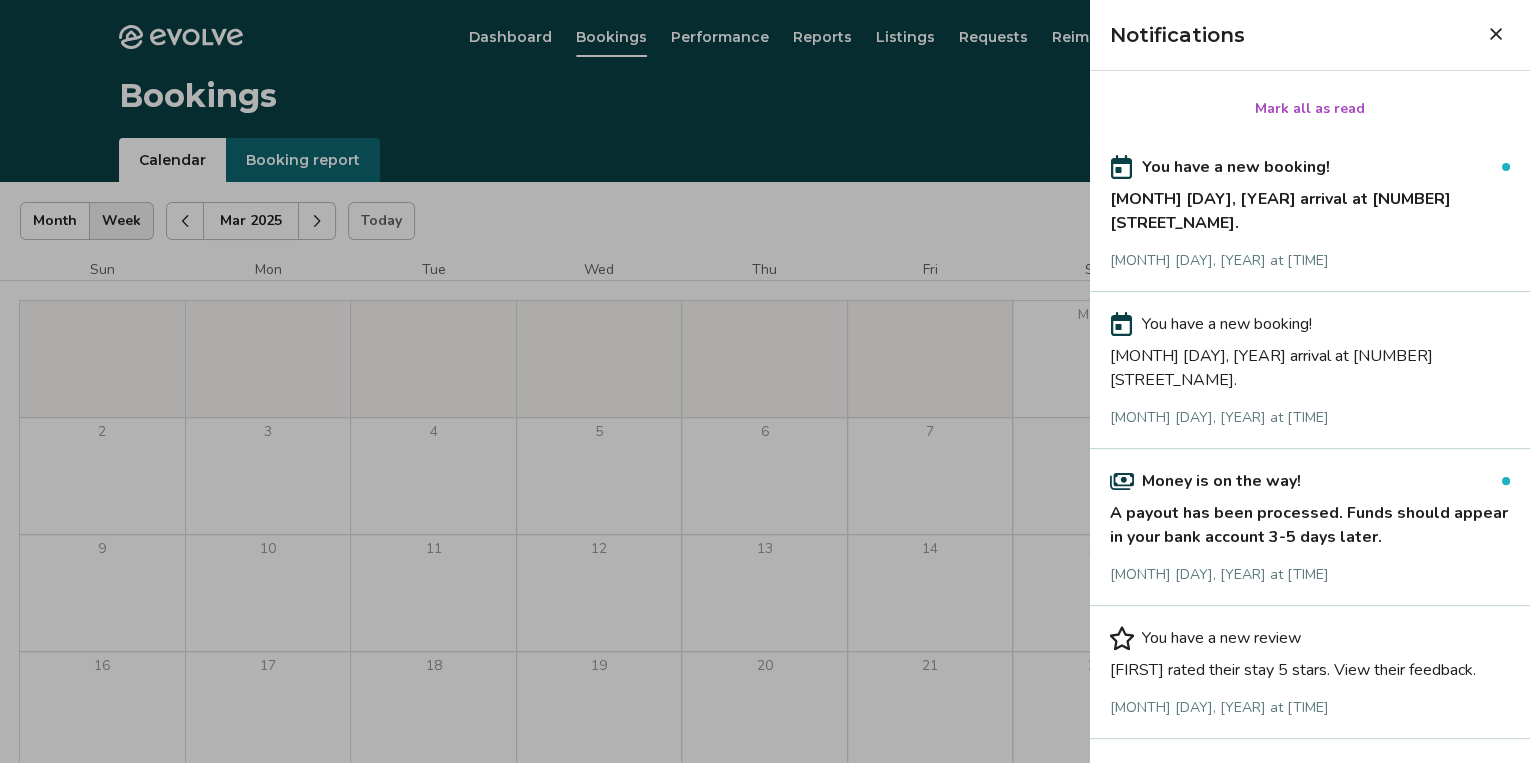 click on "[MONTH] [DAY], [YEAR] arrival at [NUMBER] [STREET_NAME]." at bounding box center [1310, 207] 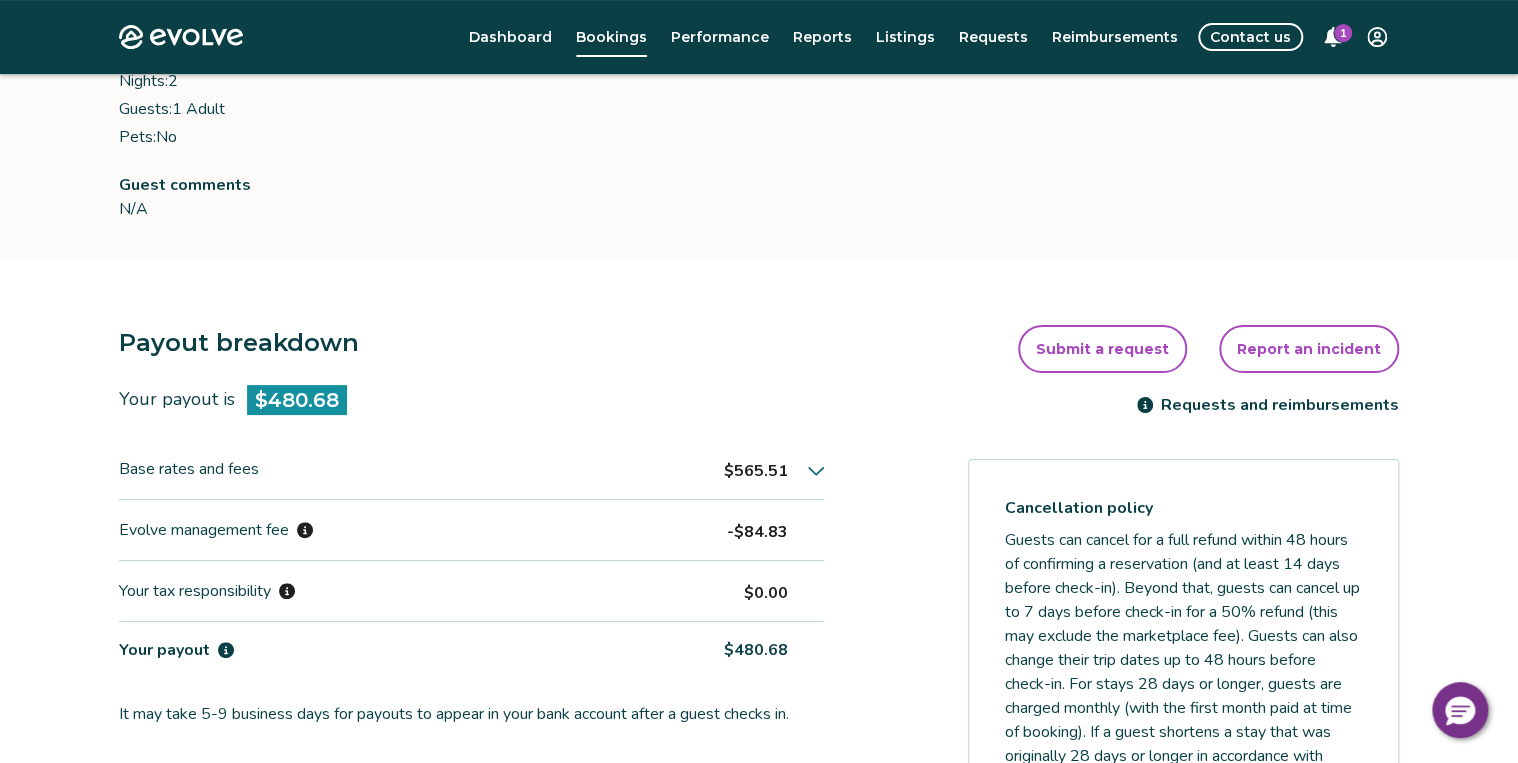 scroll, scrollTop: 320, scrollLeft: 0, axis: vertical 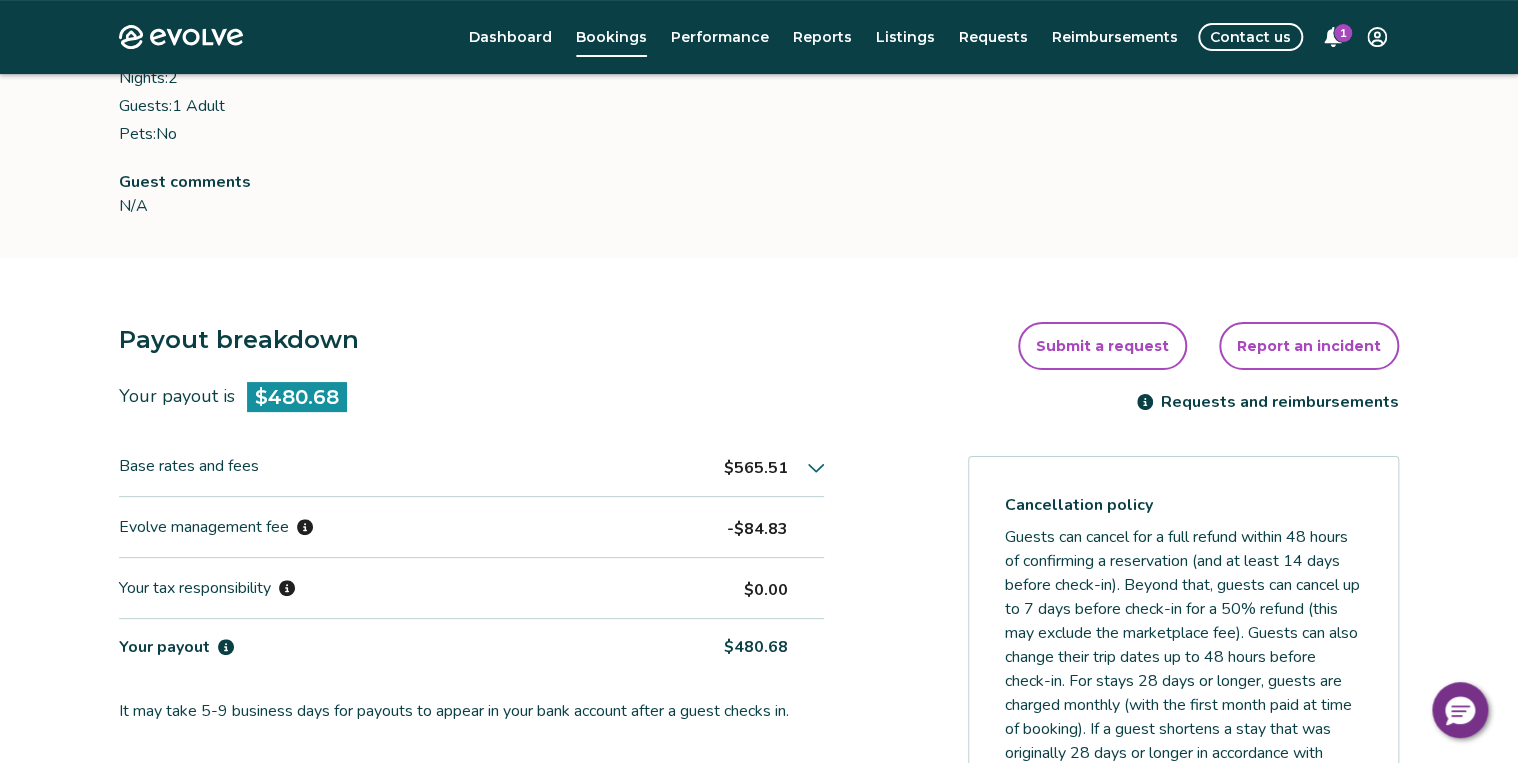 click 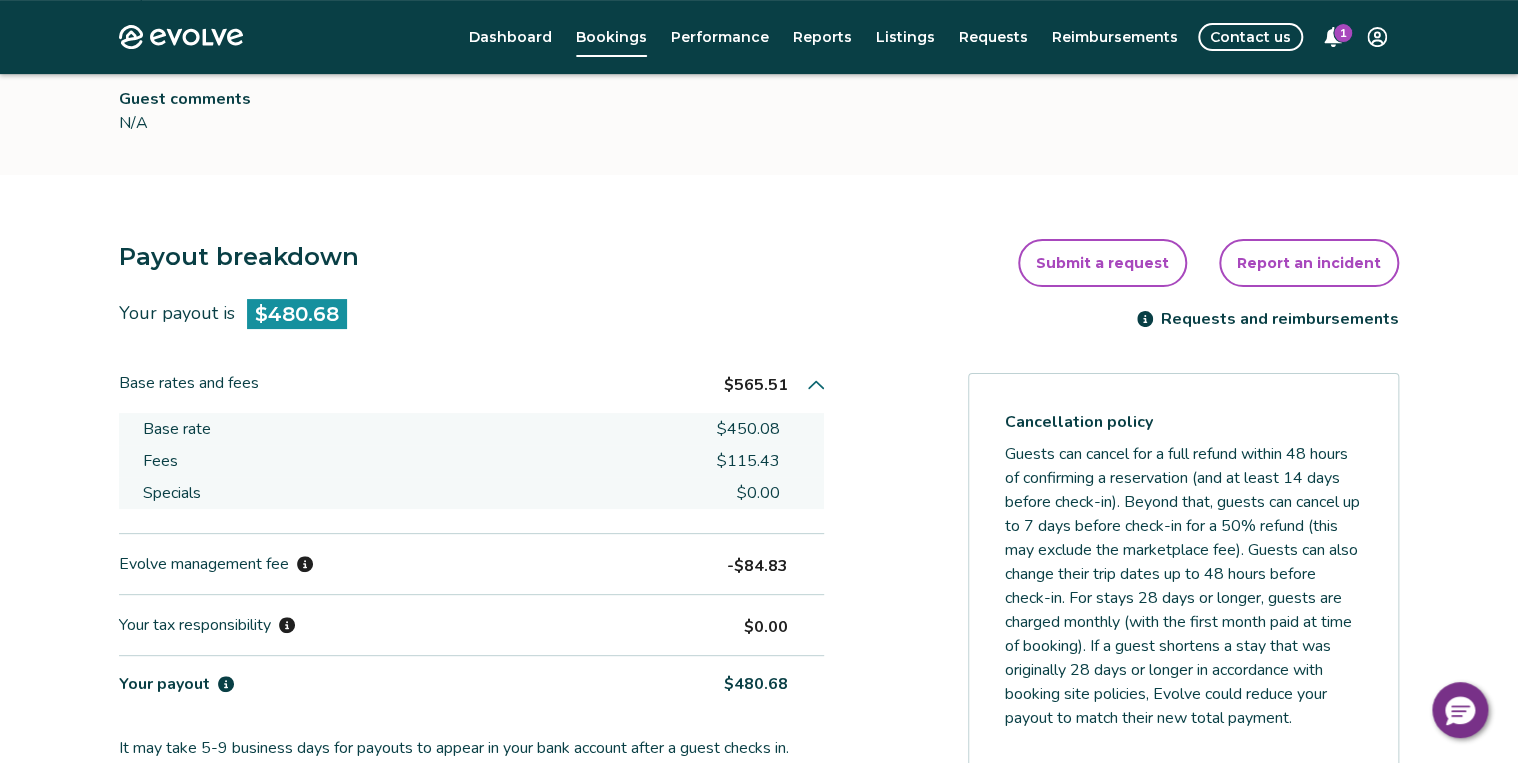 scroll, scrollTop: 480, scrollLeft: 0, axis: vertical 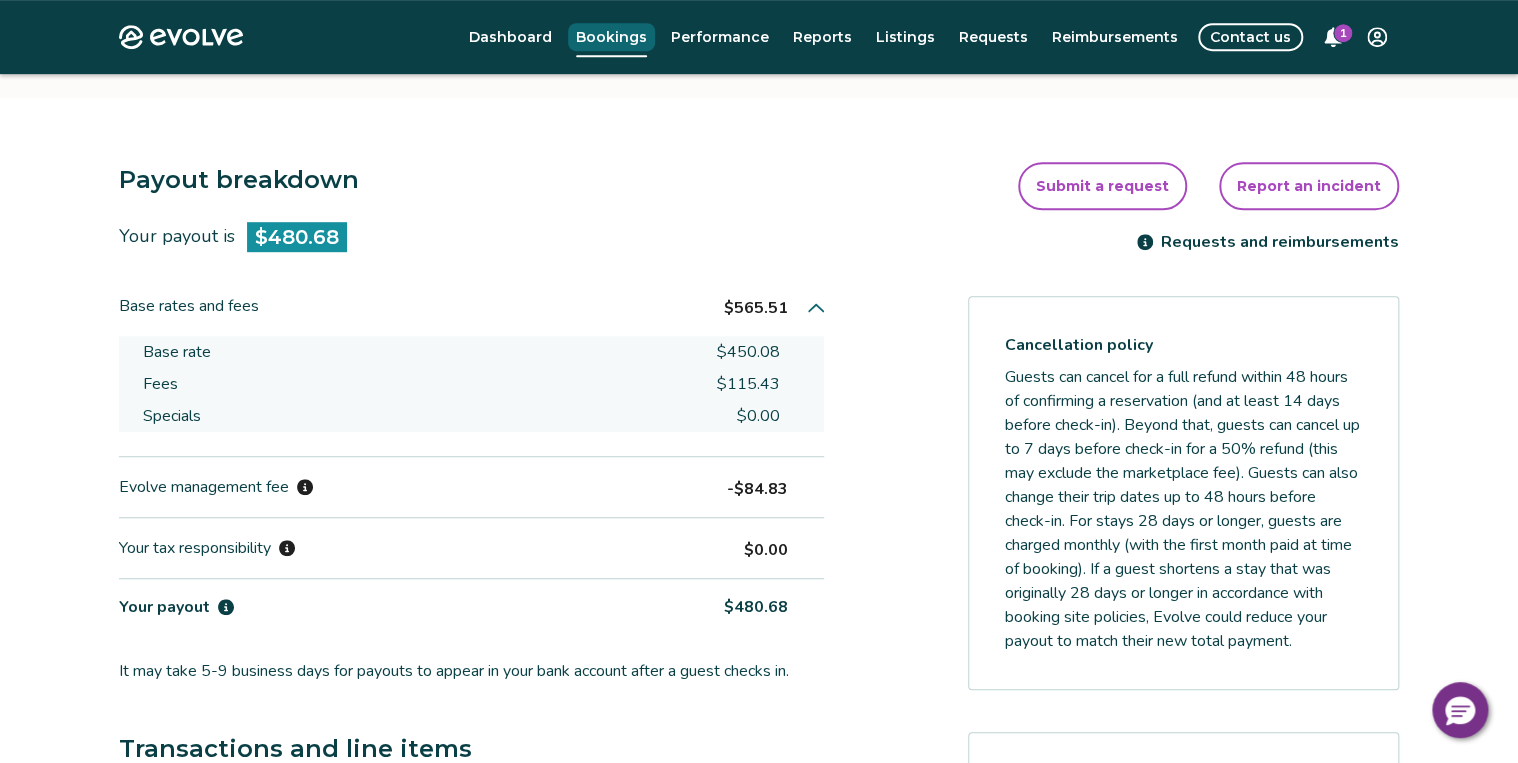 click on "Bookings" at bounding box center [611, 37] 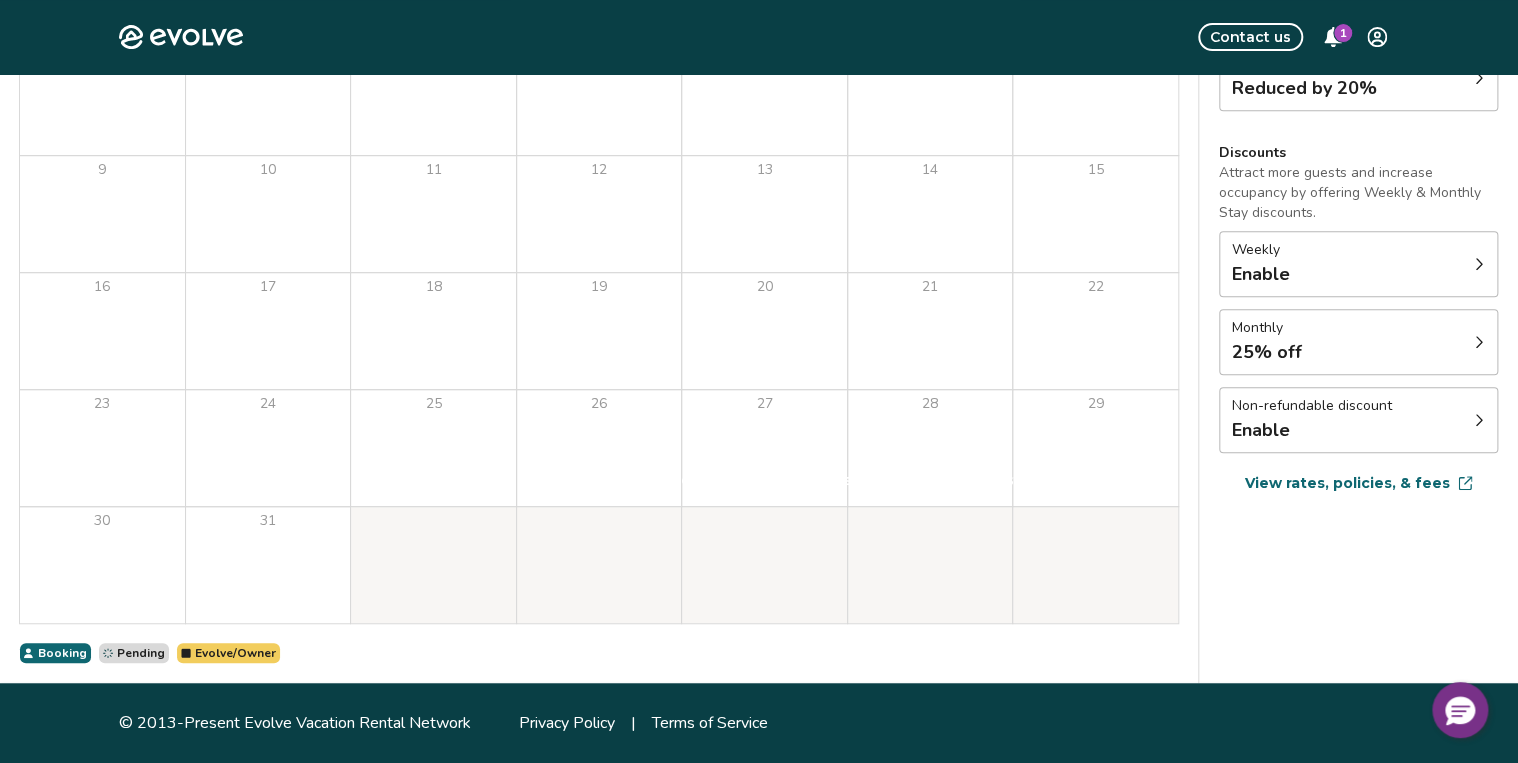 scroll, scrollTop: 0, scrollLeft: 0, axis: both 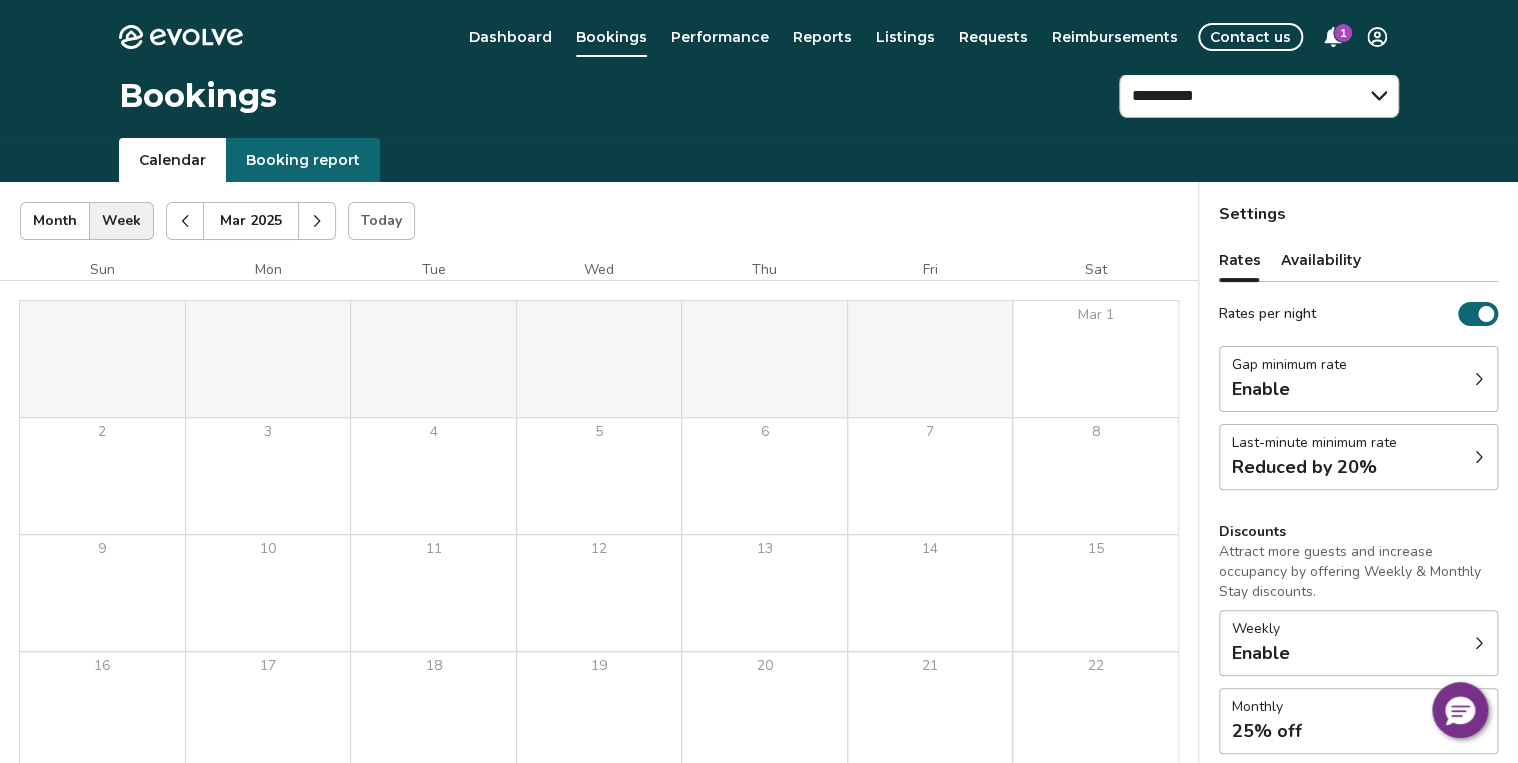click 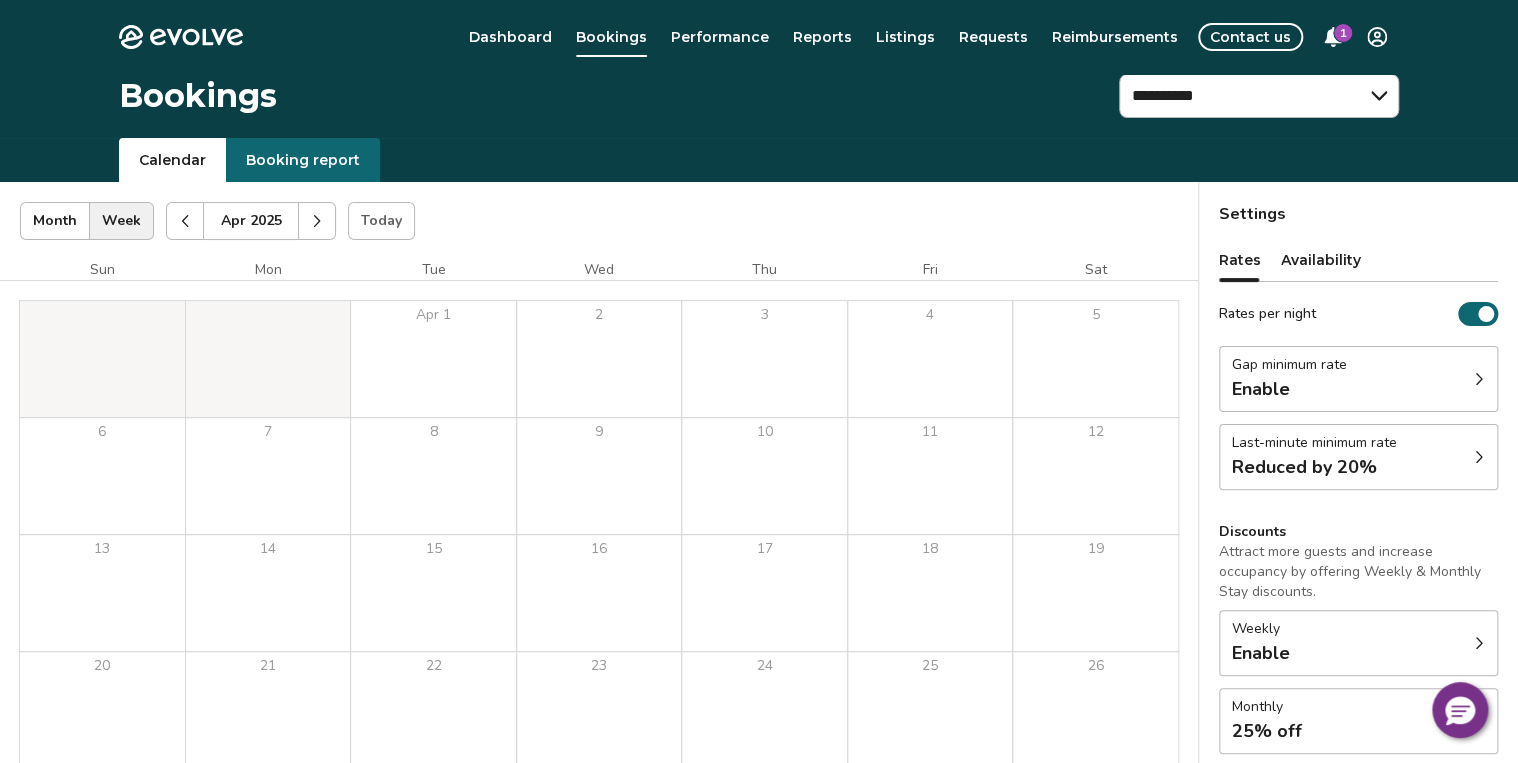 click 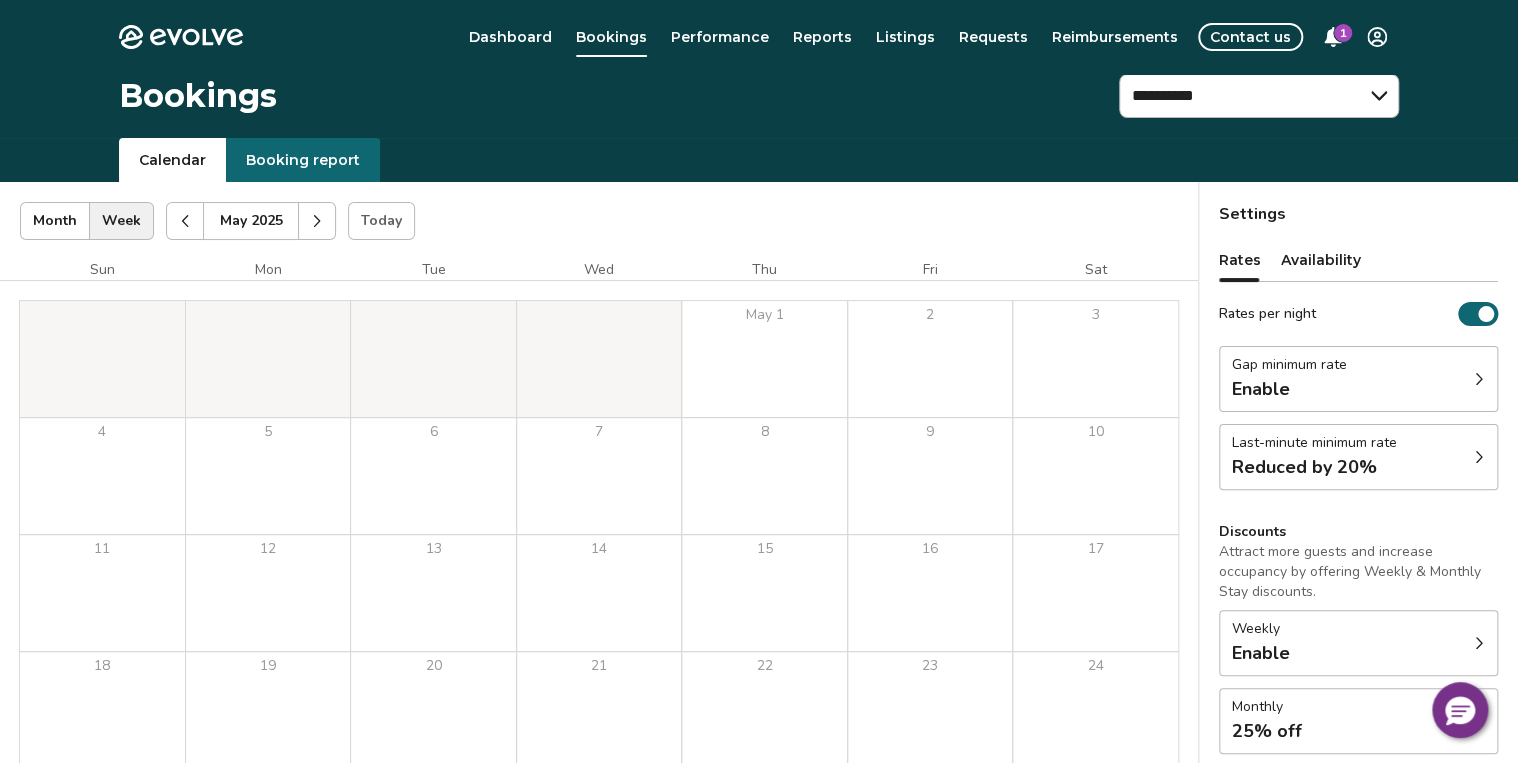 click 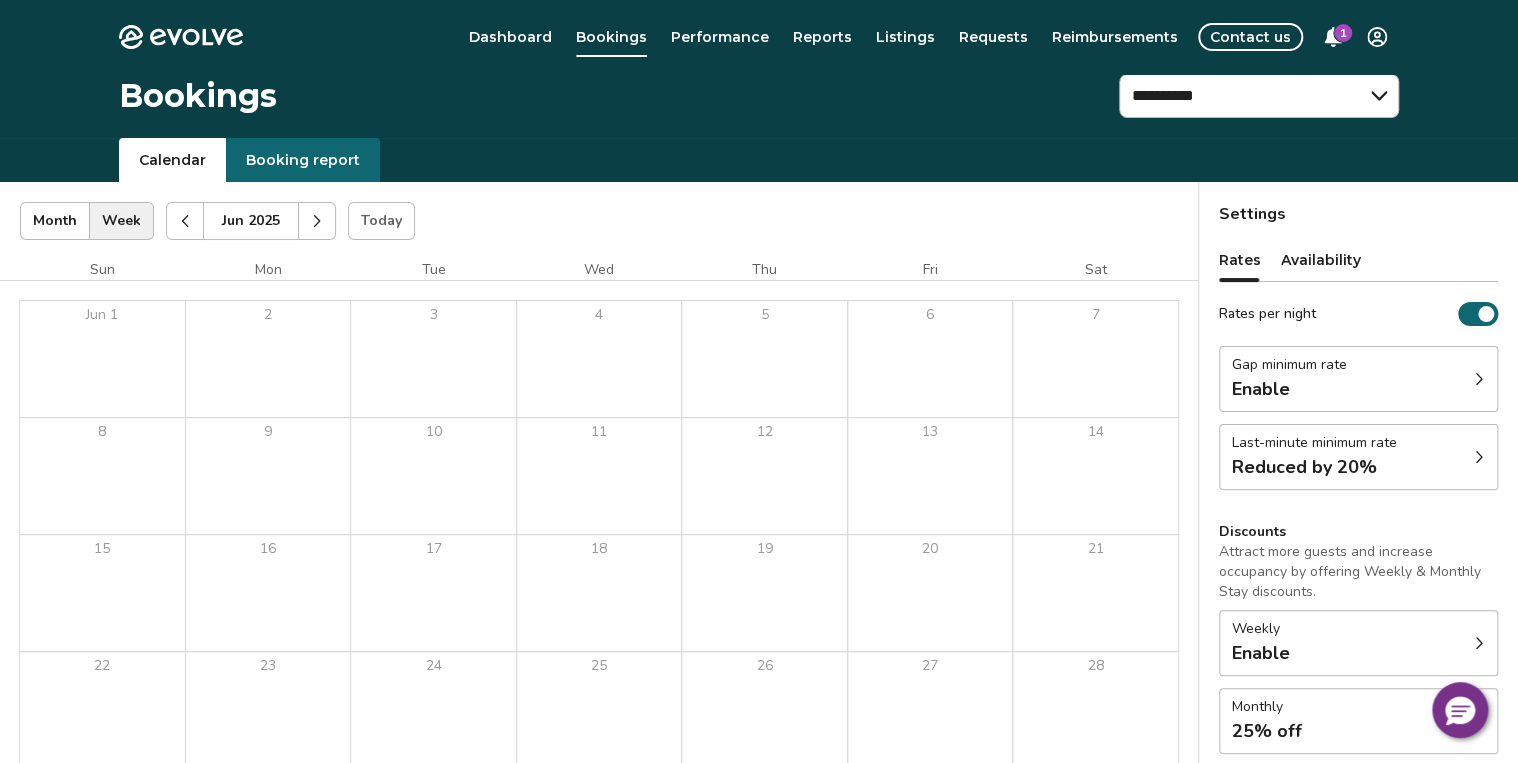 click 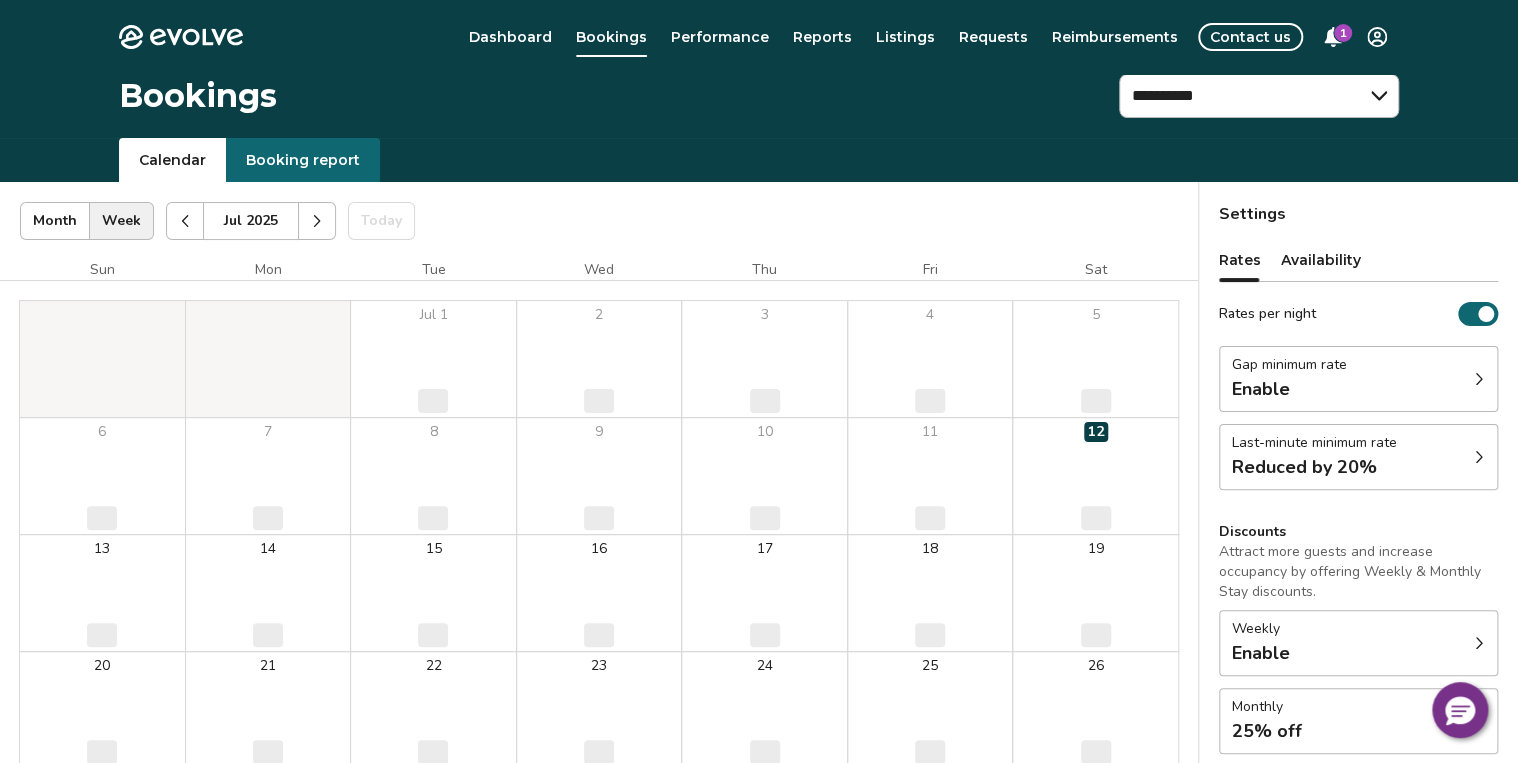 click 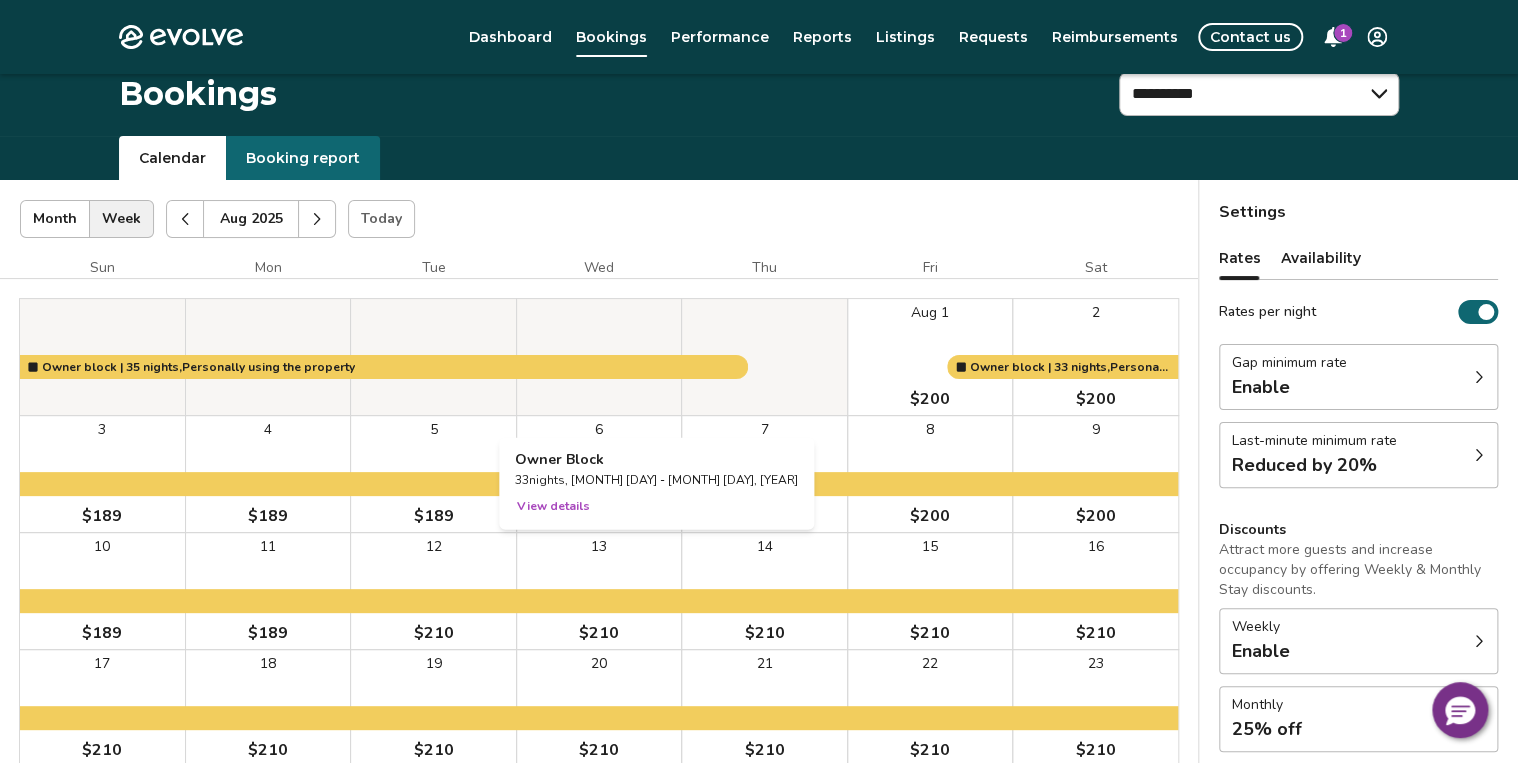 scroll, scrollTop: 0, scrollLeft: 0, axis: both 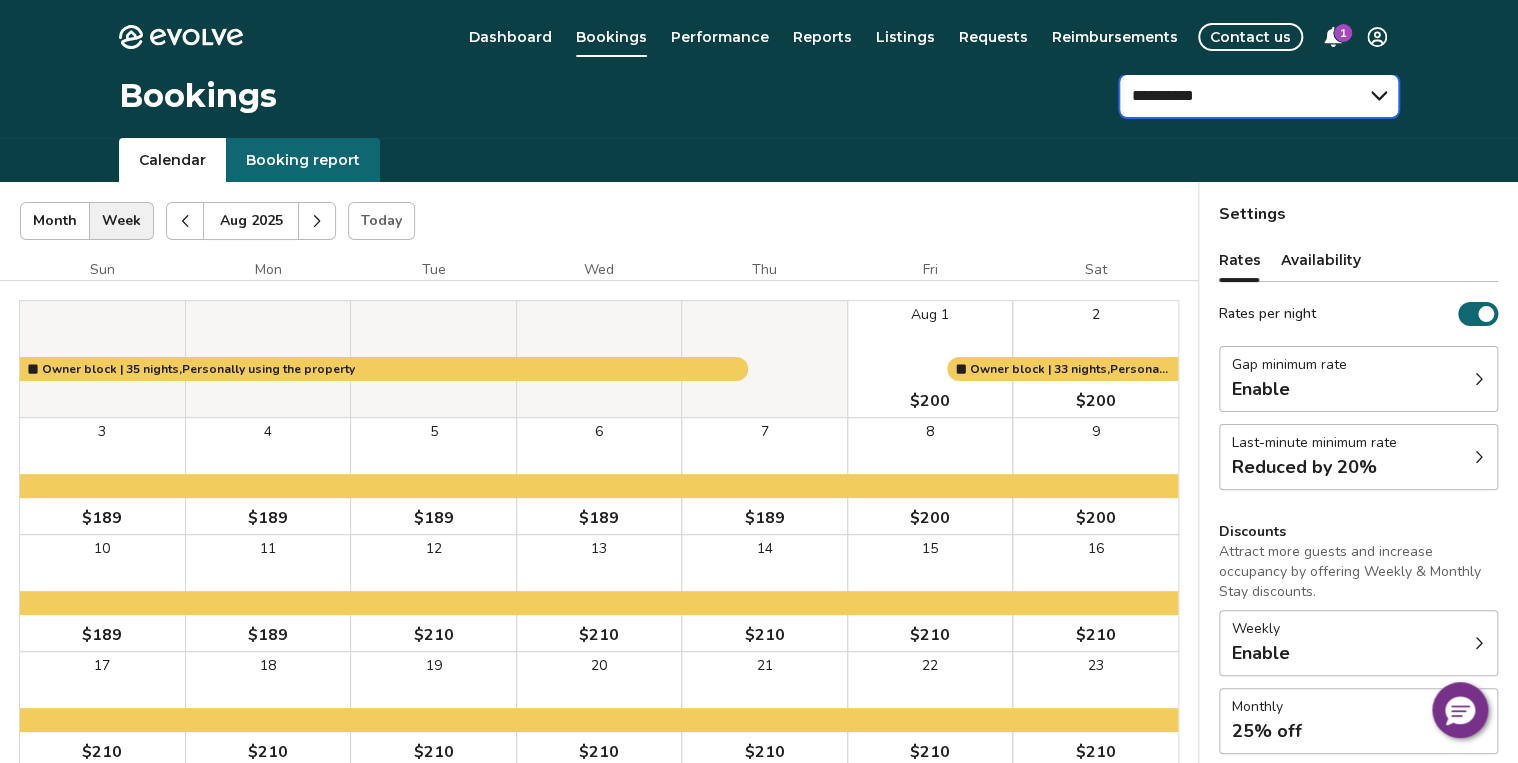 click on "**********" at bounding box center [1259, 96] 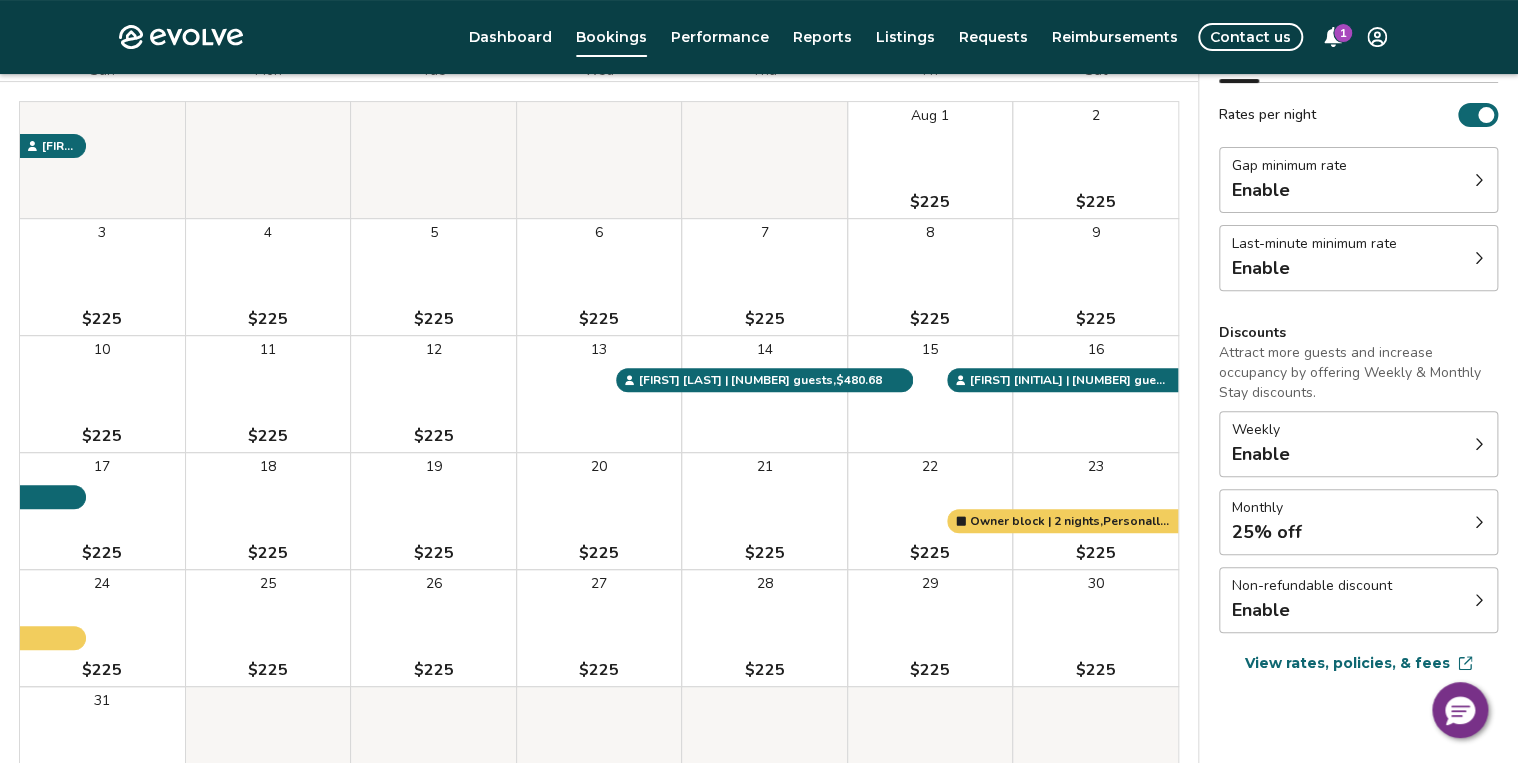 scroll, scrollTop: 240, scrollLeft: 0, axis: vertical 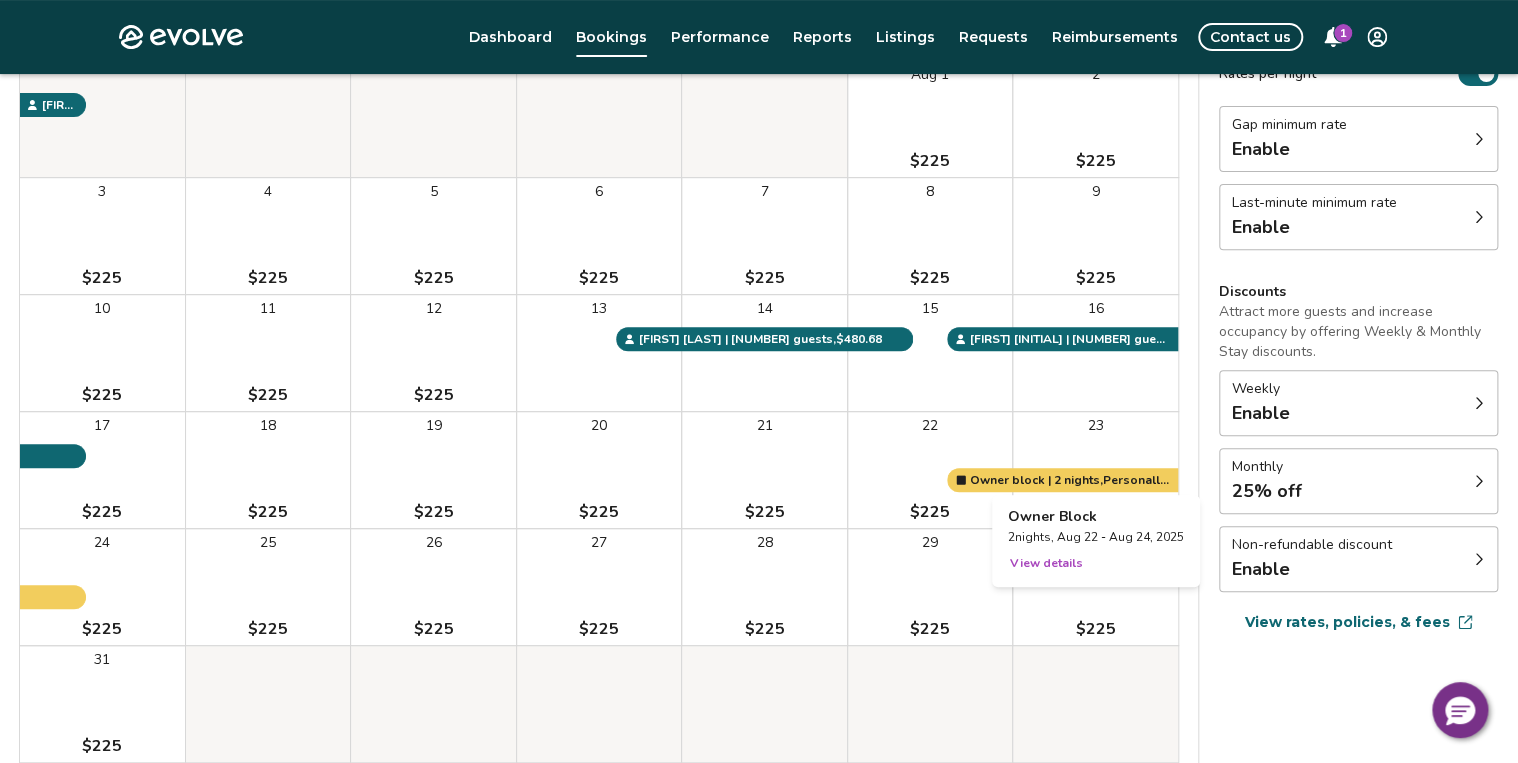 click at bounding box center [1095, 470] 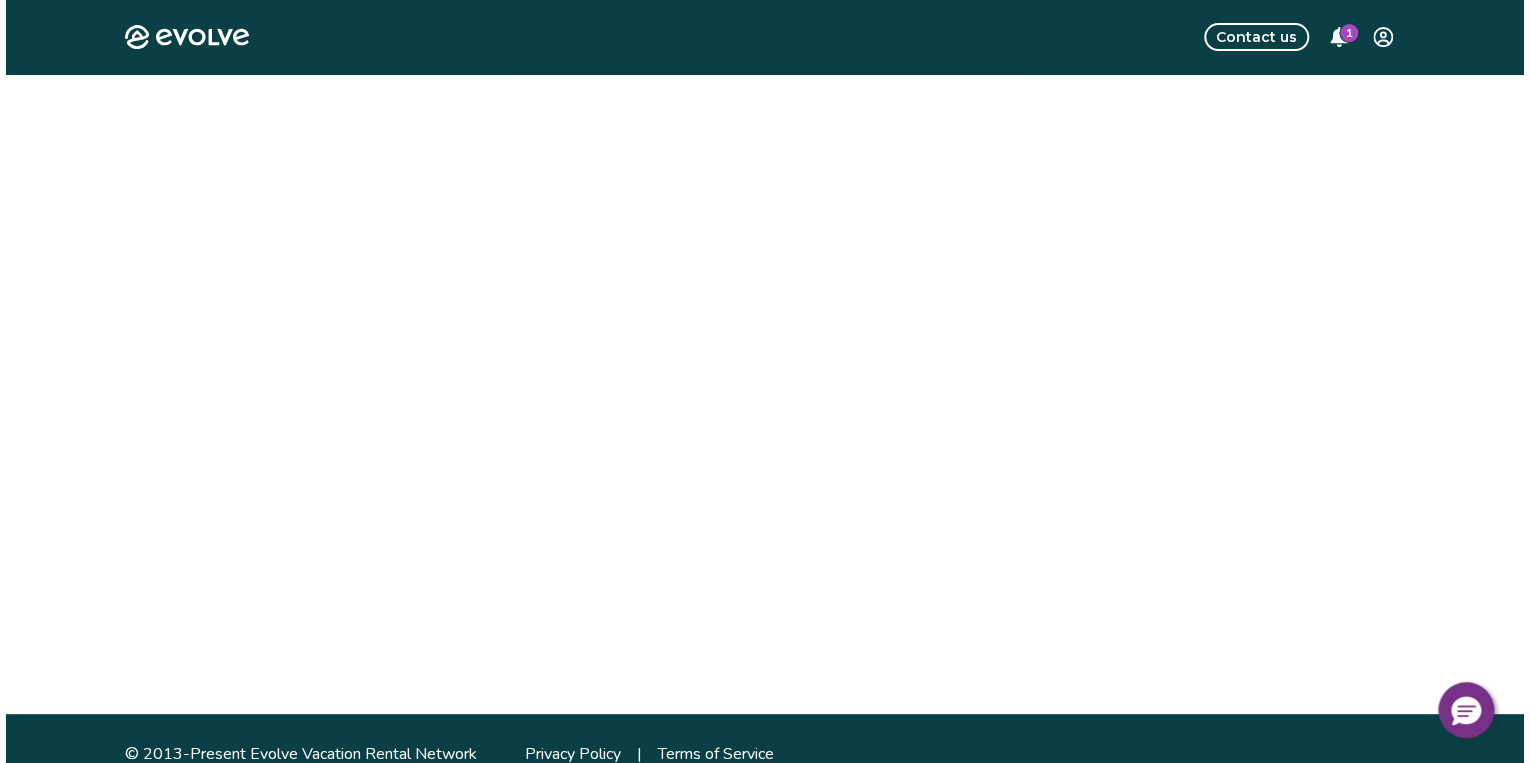 scroll, scrollTop: 0, scrollLeft: 0, axis: both 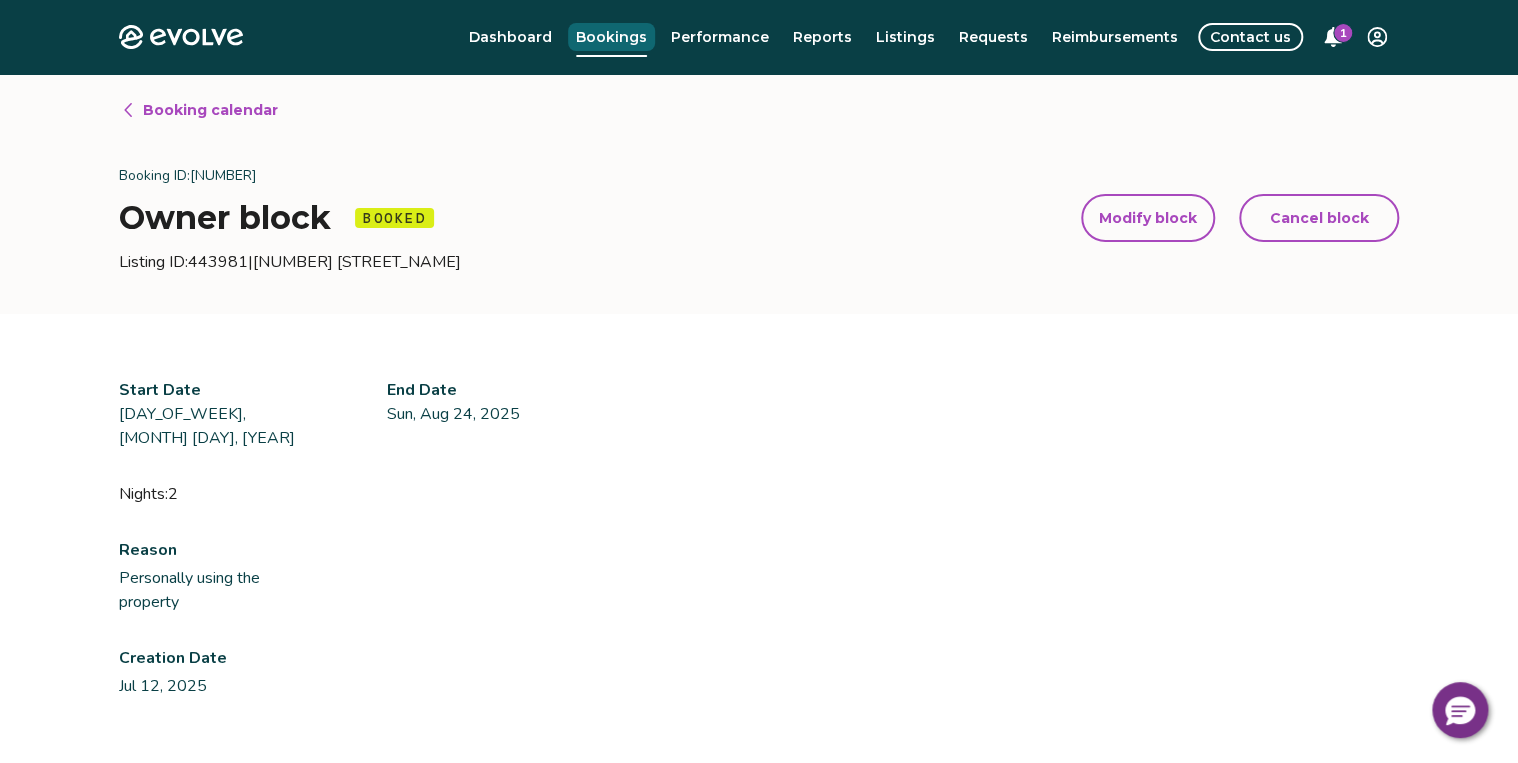 click on "Bookings" at bounding box center [611, 37] 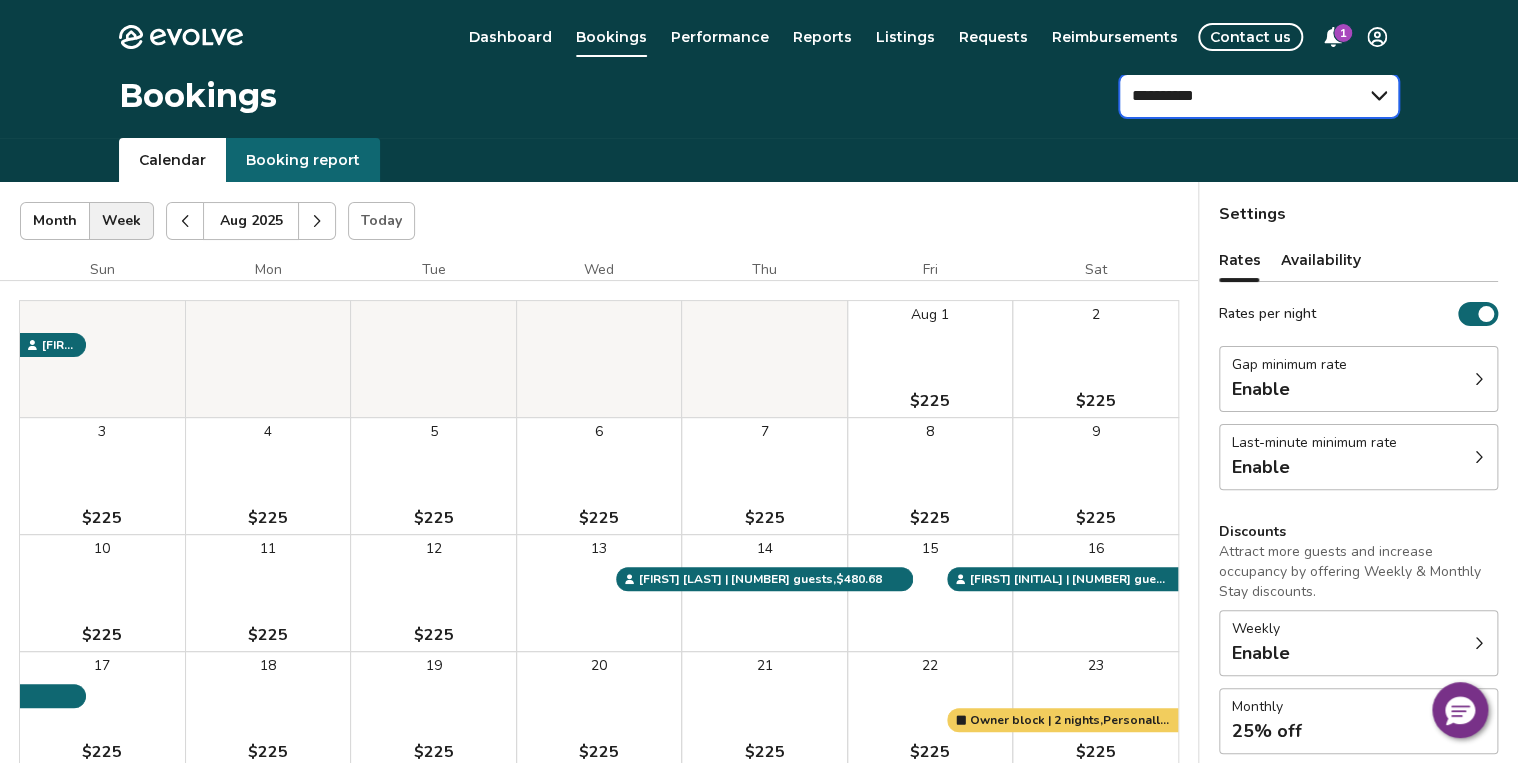 click on "**********" at bounding box center (1259, 96) 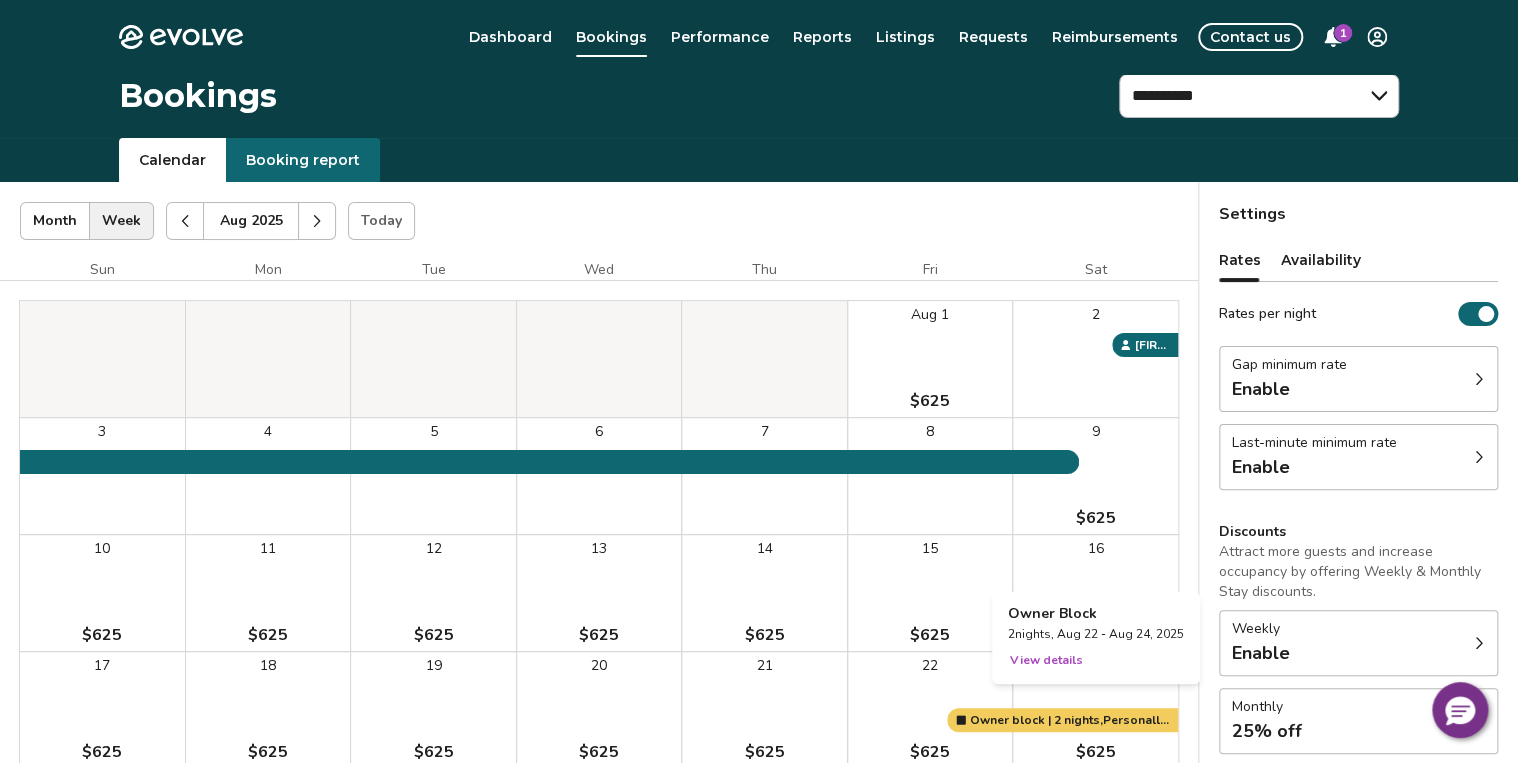 click at bounding box center [1095, 710] 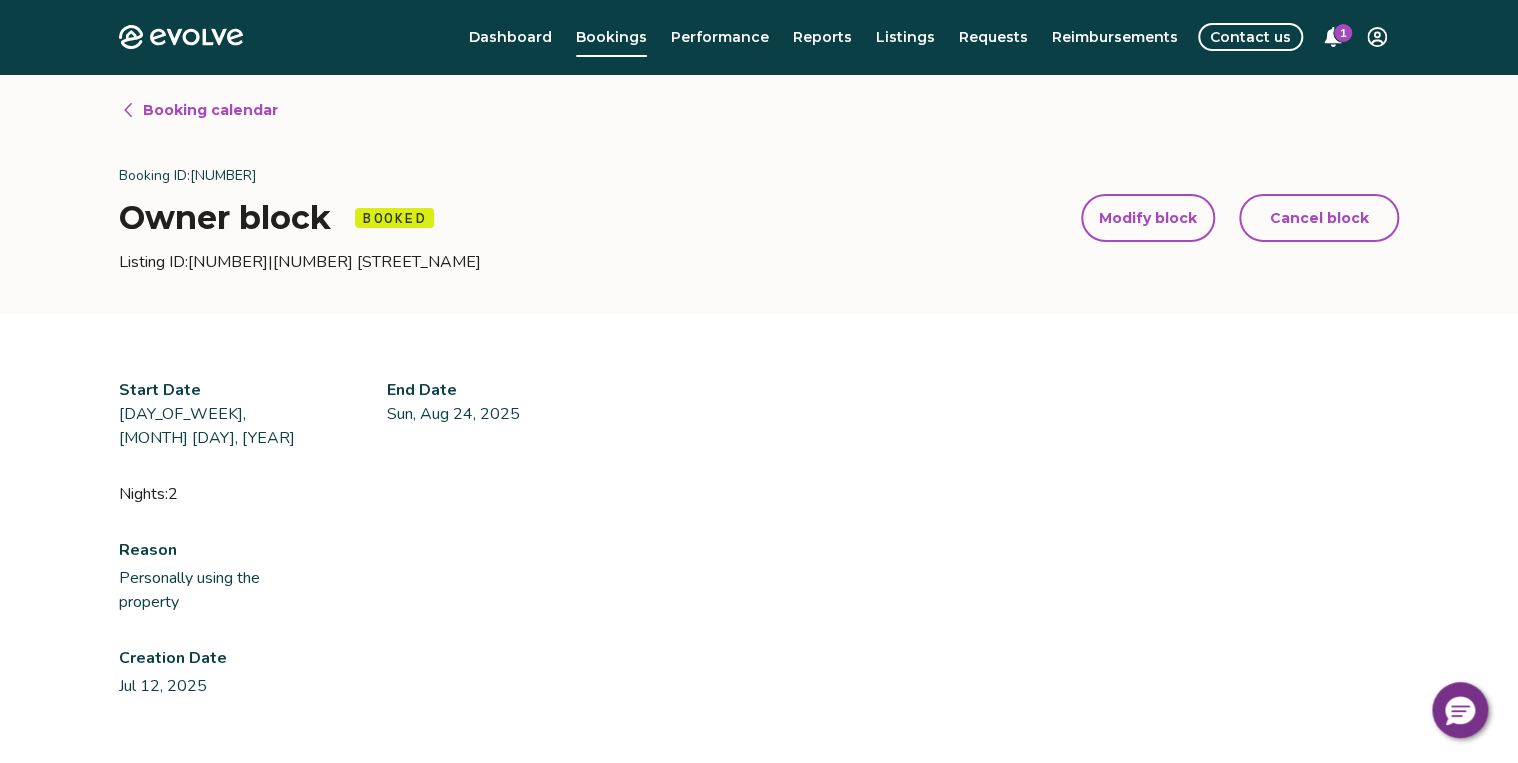 click on "1" at bounding box center (1343, 33) 